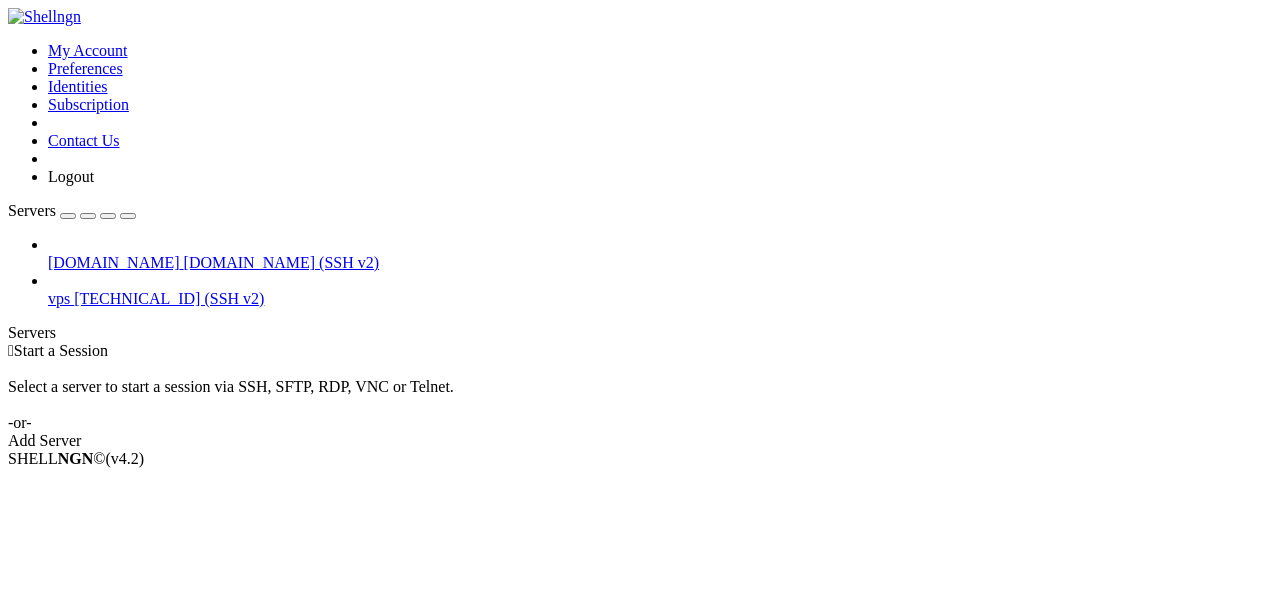 scroll, scrollTop: 0, scrollLeft: 0, axis: both 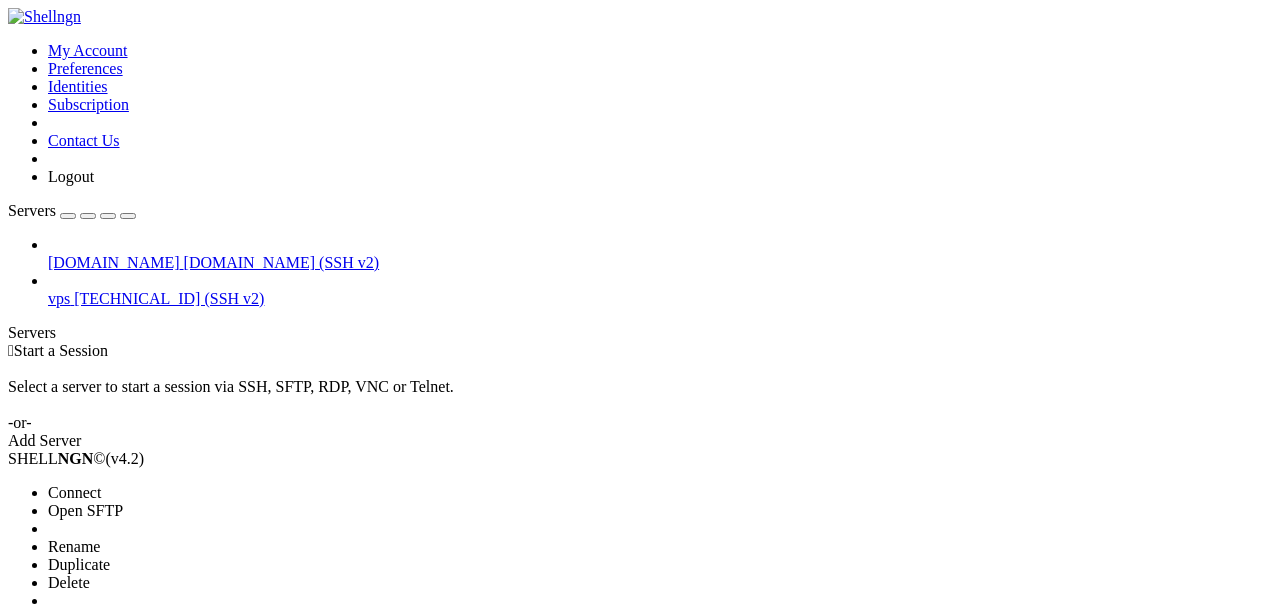 click on "Open SFTP" at bounding box center [85, 510] 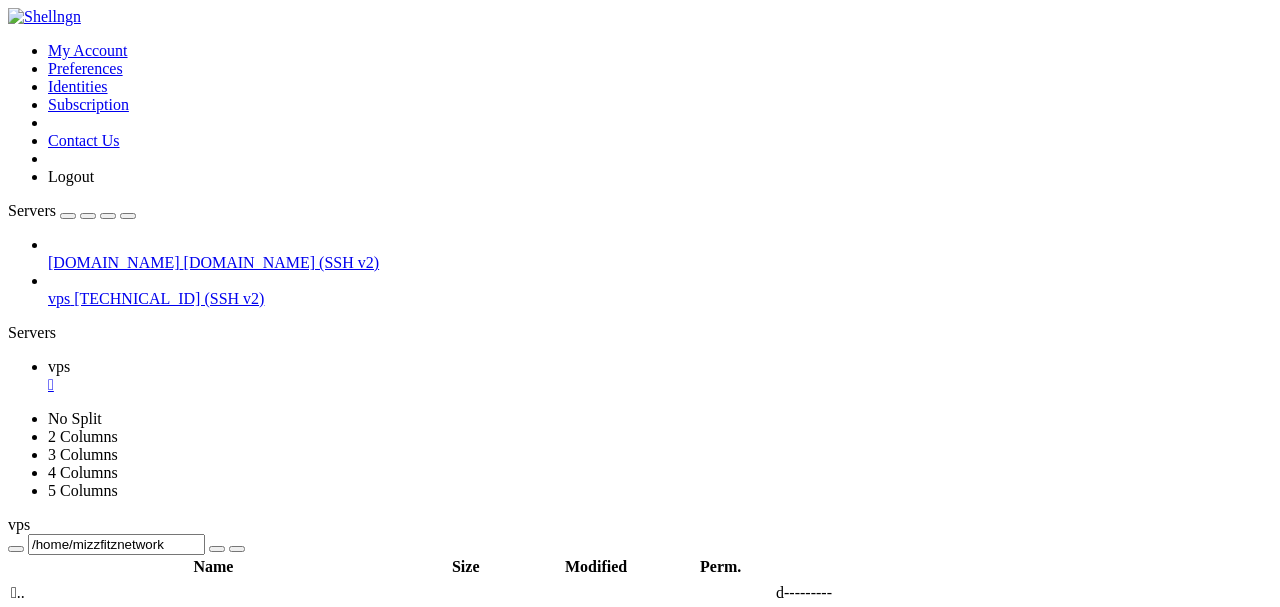 click on "" at bounding box center [14, 614] 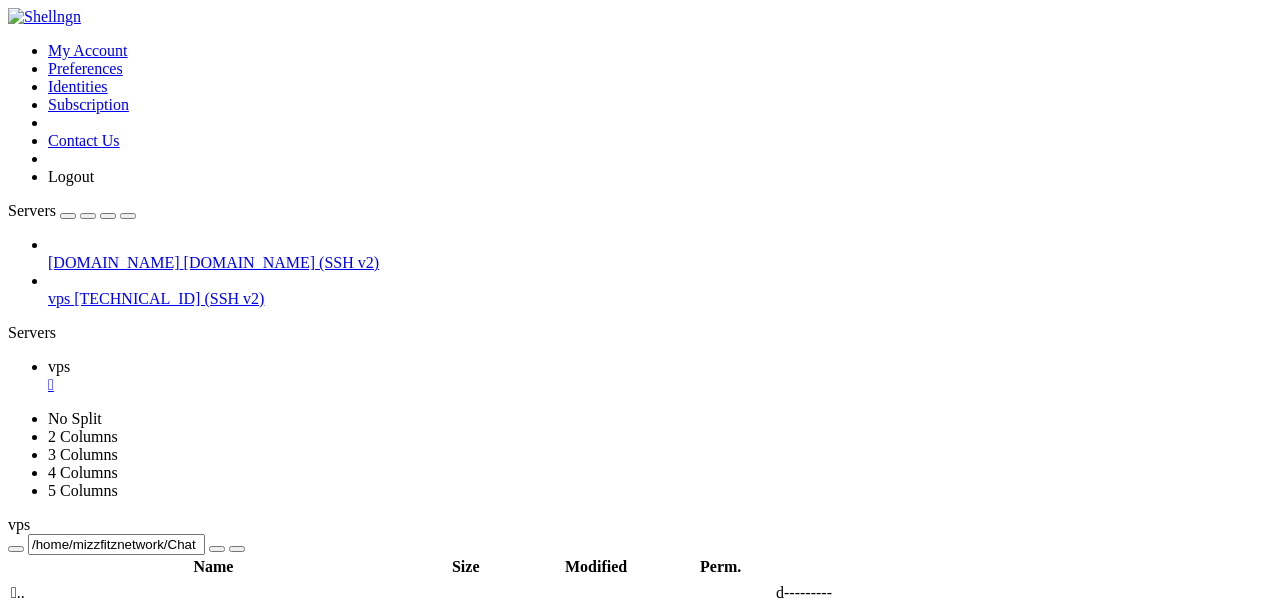 click on "  Services" at bounding box center [41, 658] 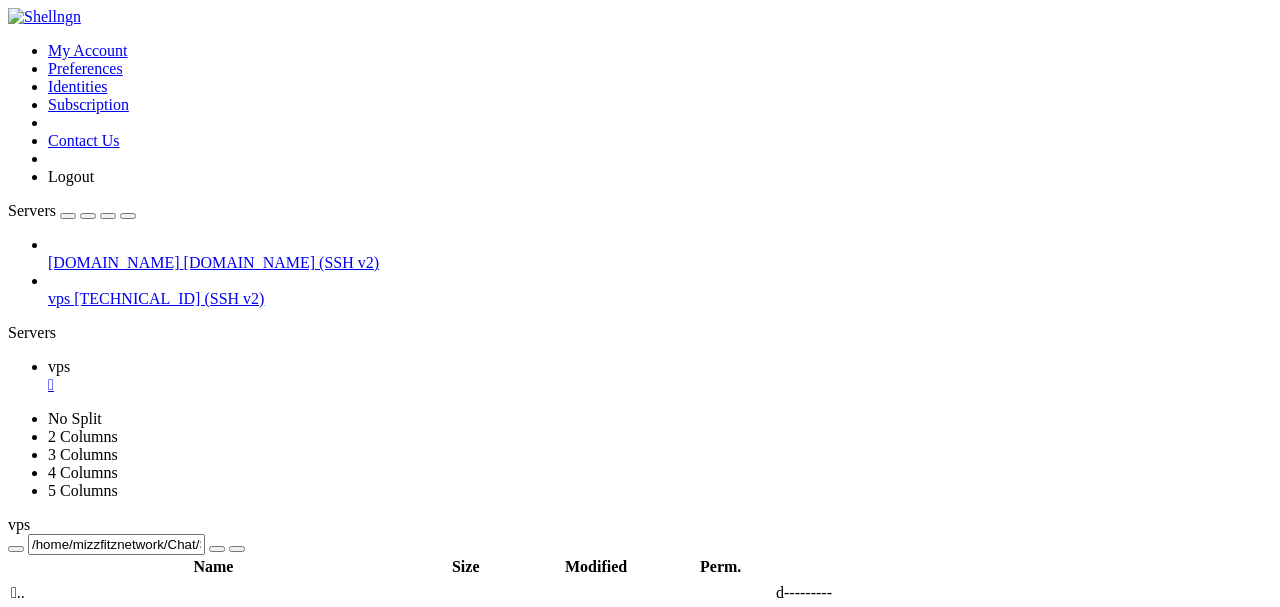 click on "  conf" at bounding box center [28, 636] 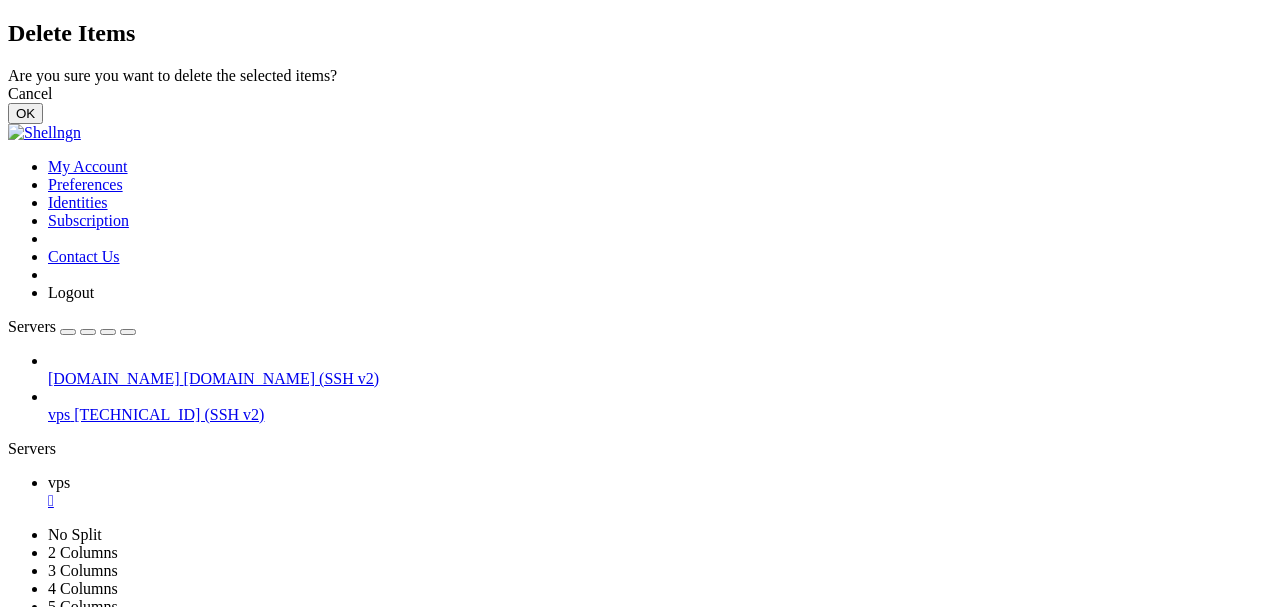 click on "OK" at bounding box center (25, 113) 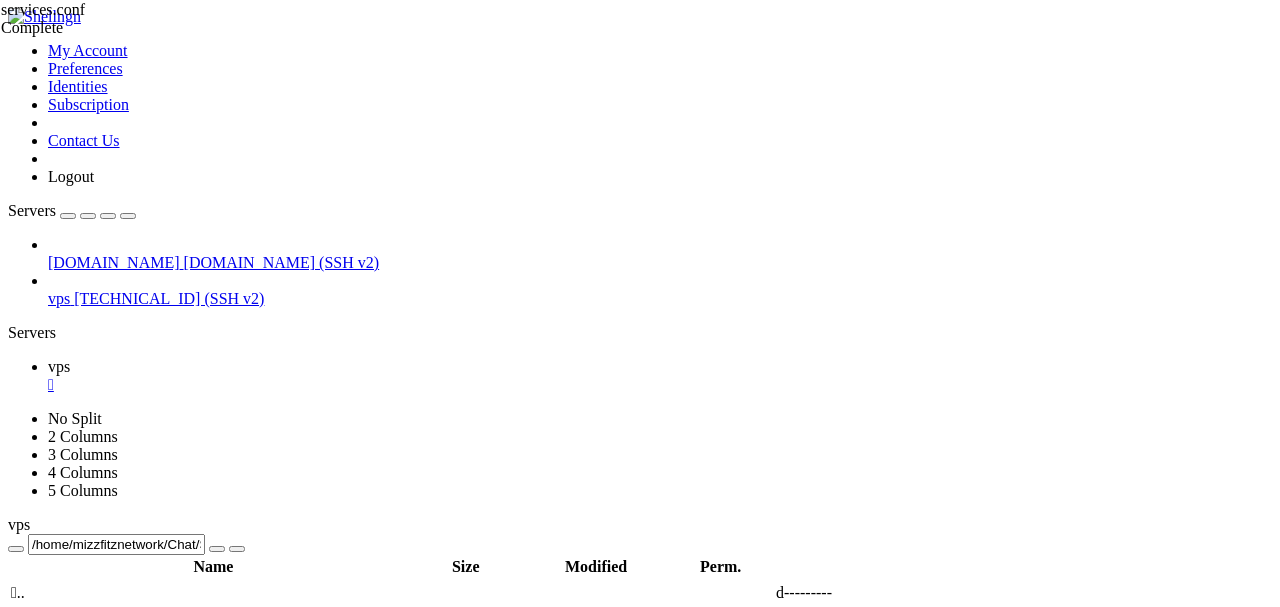scroll, scrollTop: 0, scrollLeft: 0, axis: both 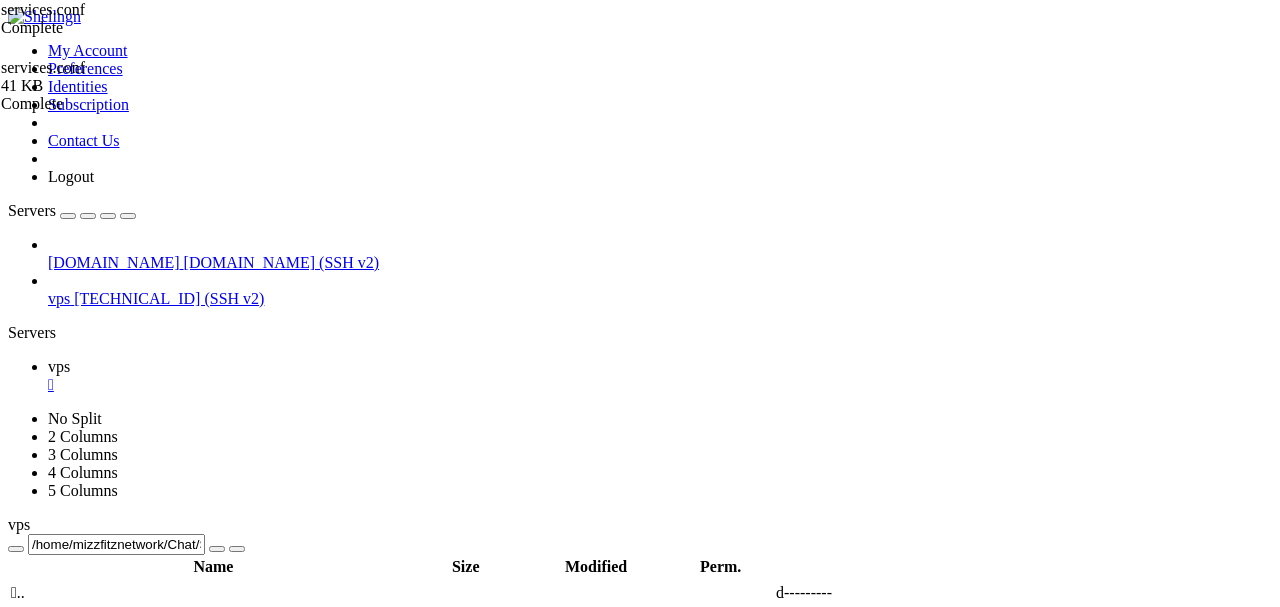 drag, startPoint x: 113, startPoint y: 199, endPoint x: 419, endPoint y: 215, distance: 306.41803 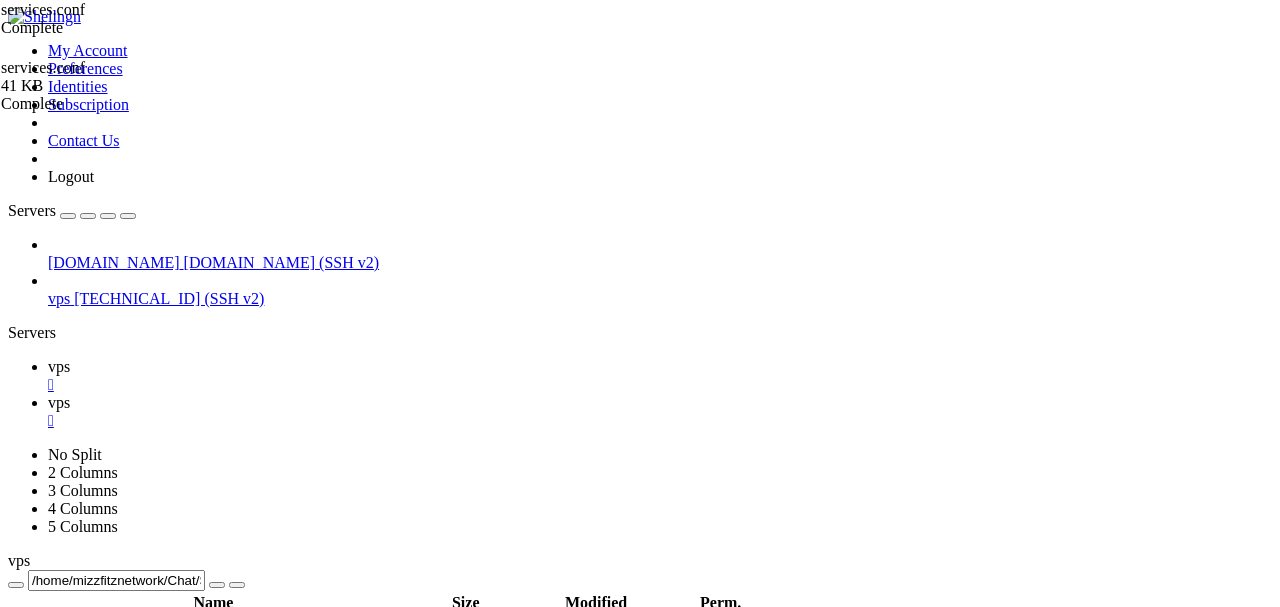scroll, scrollTop: 0, scrollLeft: 0, axis: both 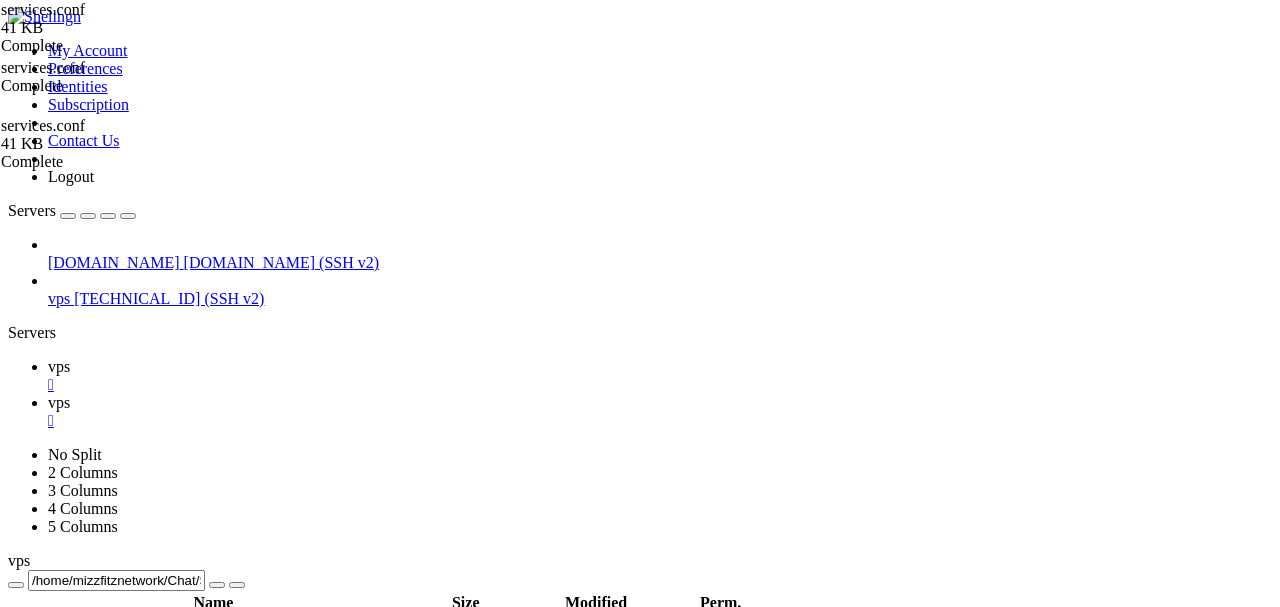 click on "/*  * [REQUIRED] Network Information  *  * This section contains information about the IRC network that Anope will be  * connecting to.  */ networkinfo {    /*     * This is the name of the network that Anope will be running on.     */    networkname = "[DOMAIN_NAME]"    /*     * Set this to the maximum allowed nick length on your network.     * Be sure to set this correctly, as setting this wrong can result in     * Anope being disconnected from the network. Defaults to 31.     */    nicklen = 31    /* Set this to the maximum allowed ident length on your network.     * Be sure to set this correctly, as setting this wrong can result in     * Anope being disconnected from the network. Defaults to 10.     */    userlen = 10    /* Set this to the maximum allowed hostname length on your network.     * Be sure to set this correctly, as setting this wrong can result in     * Anope being disconnected from the network. Defaults to 64.     */    #hostlen = 64        * Defaults to 32.     */    #chanlen = 32" at bounding box center (668, 1459) 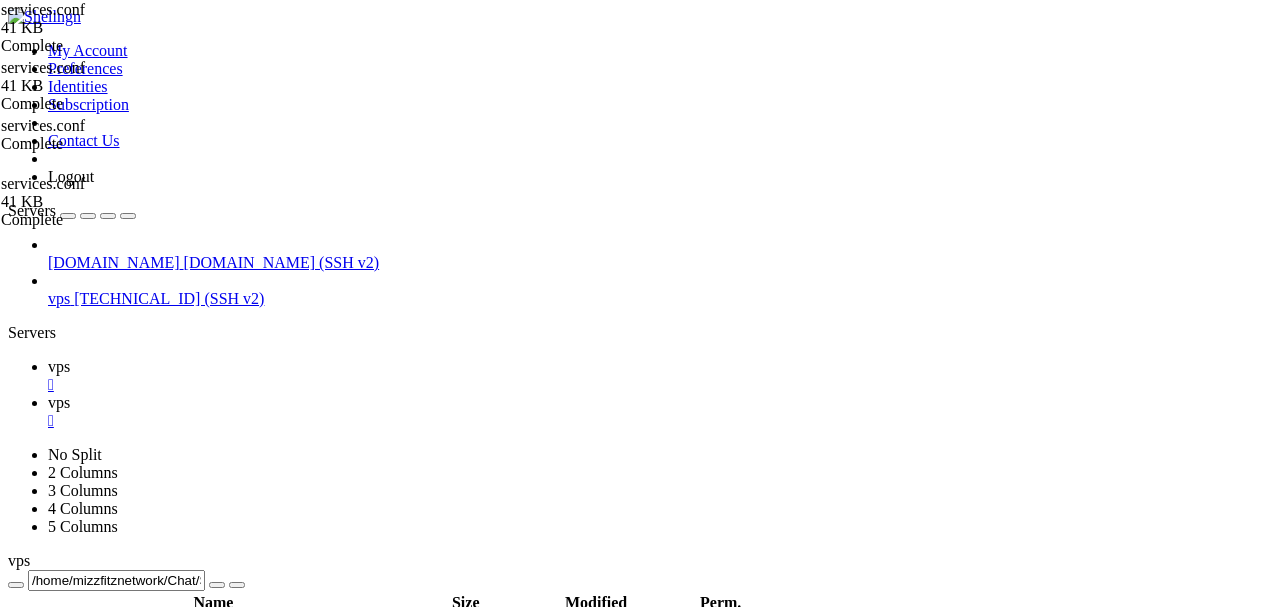 scroll, scrollTop: 10696, scrollLeft: 0, axis: vertical 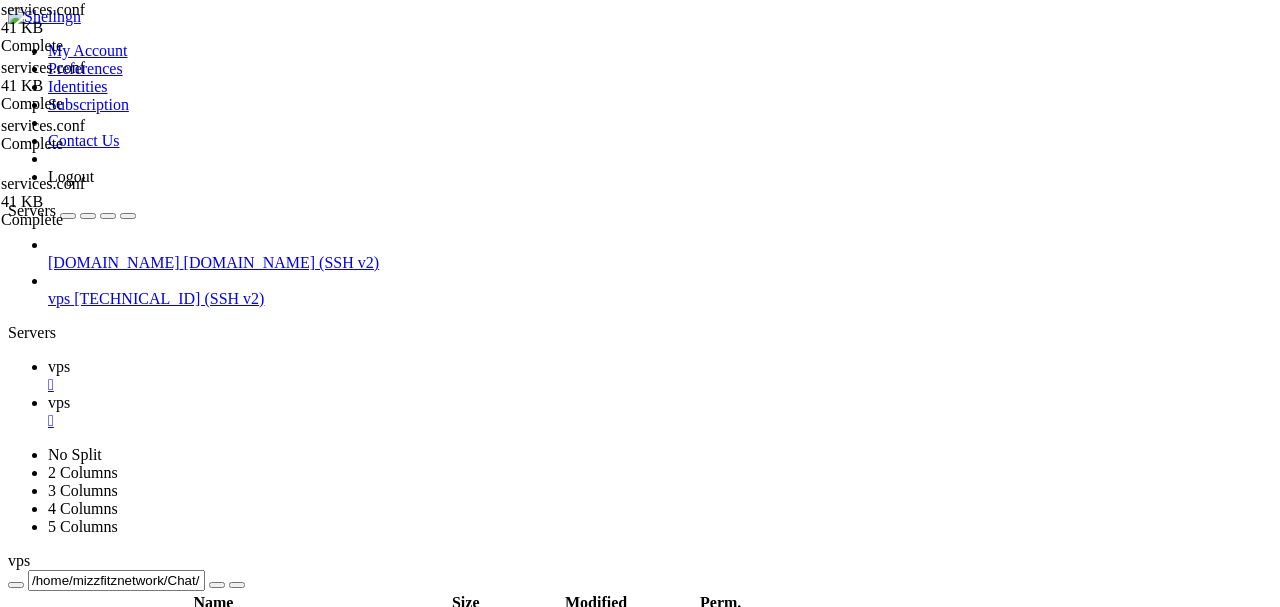 click on "  EggDrop" at bounding box center [43, 650] 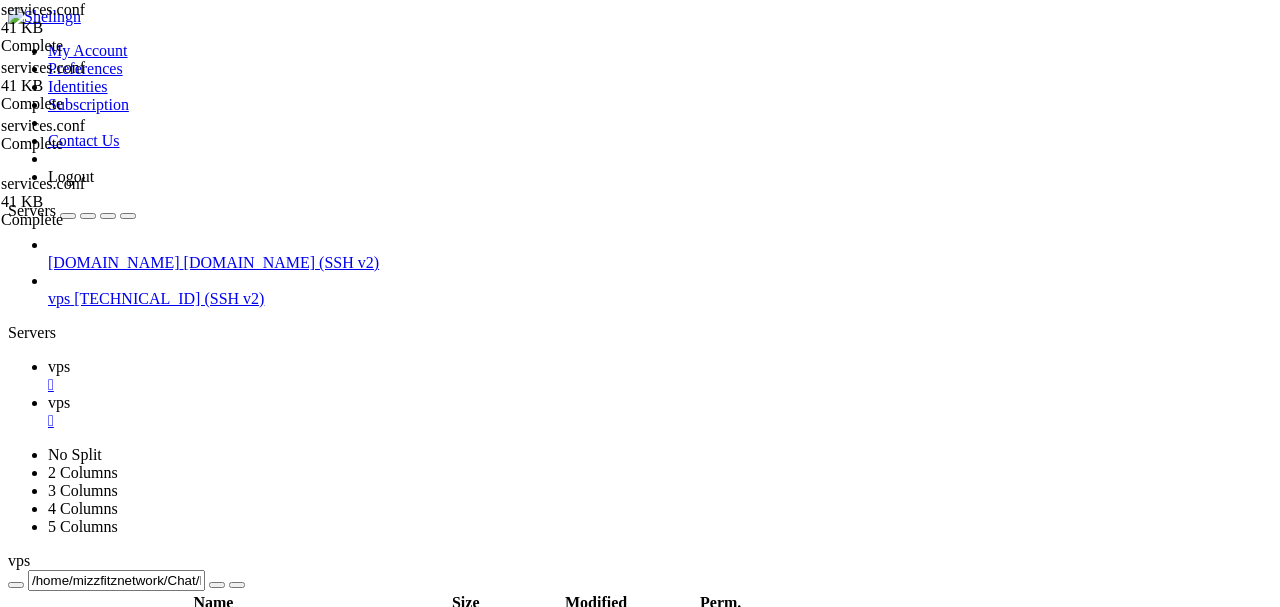 scroll, scrollTop: 266, scrollLeft: 0, axis: vertical 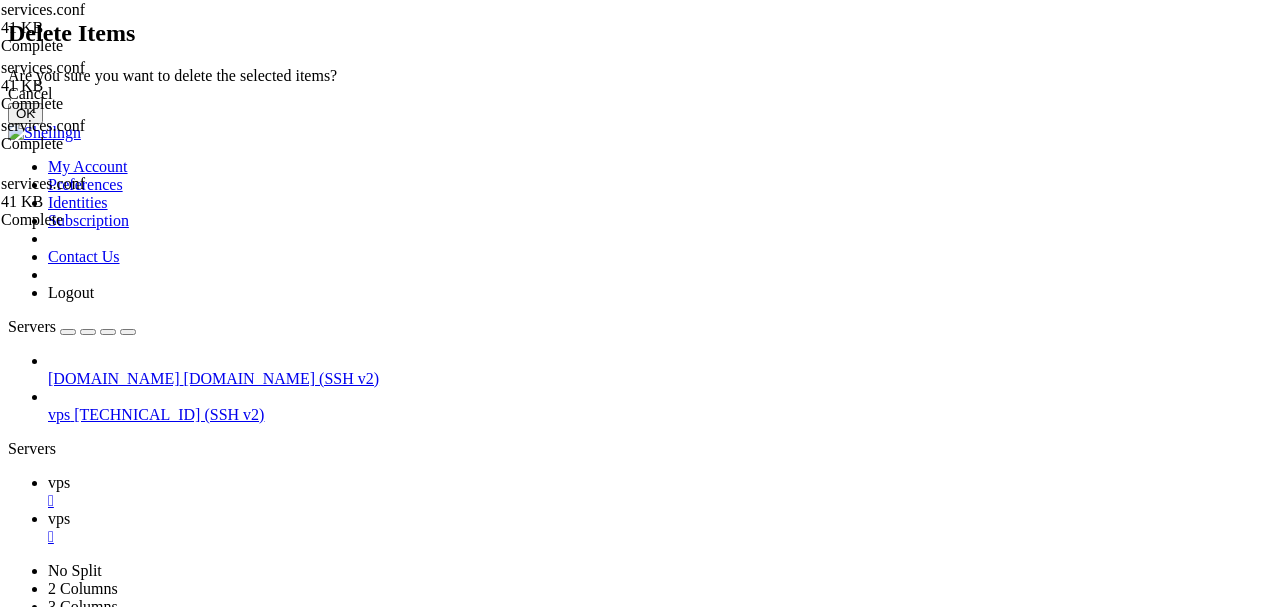 click on "OK" at bounding box center [25, 113] 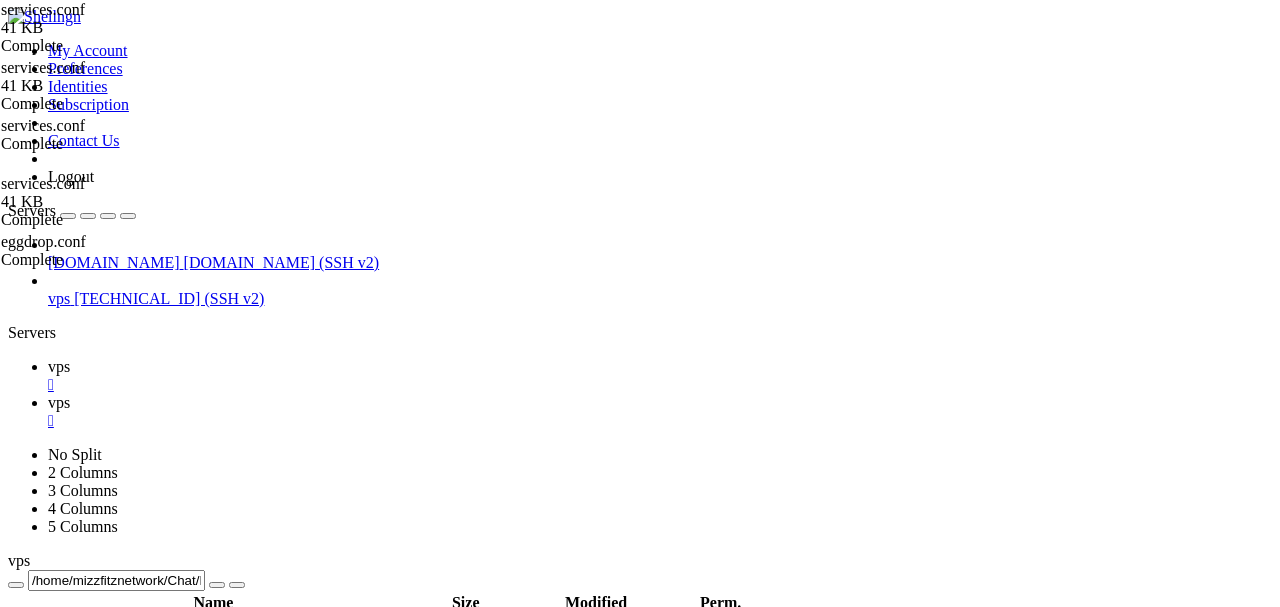 scroll, scrollTop: 222, scrollLeft: 0, axis: vertical 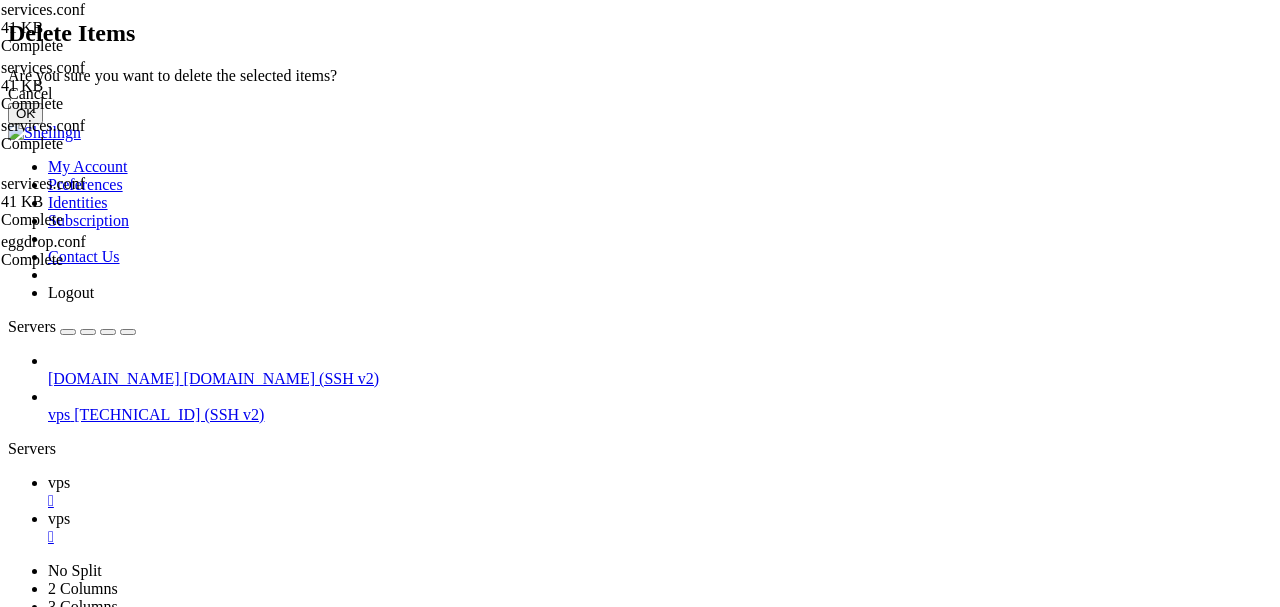 click on "OK" at bounding box center (25, 113) 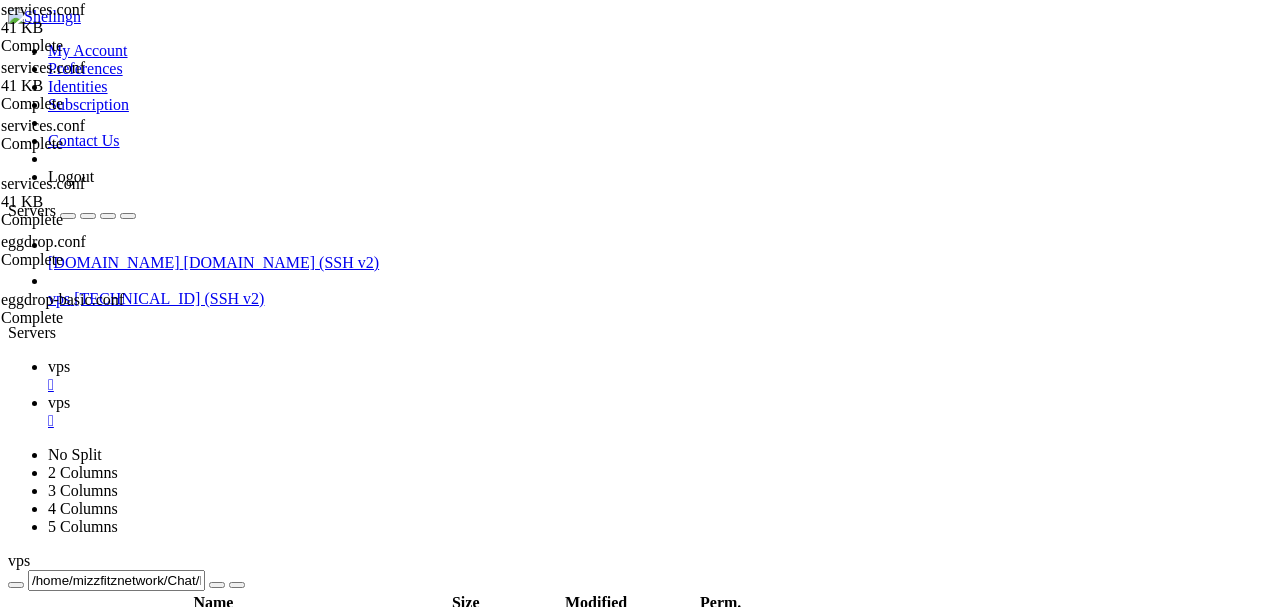 scroll, scrollTop: 0, scrollLeft: 0, axis: both 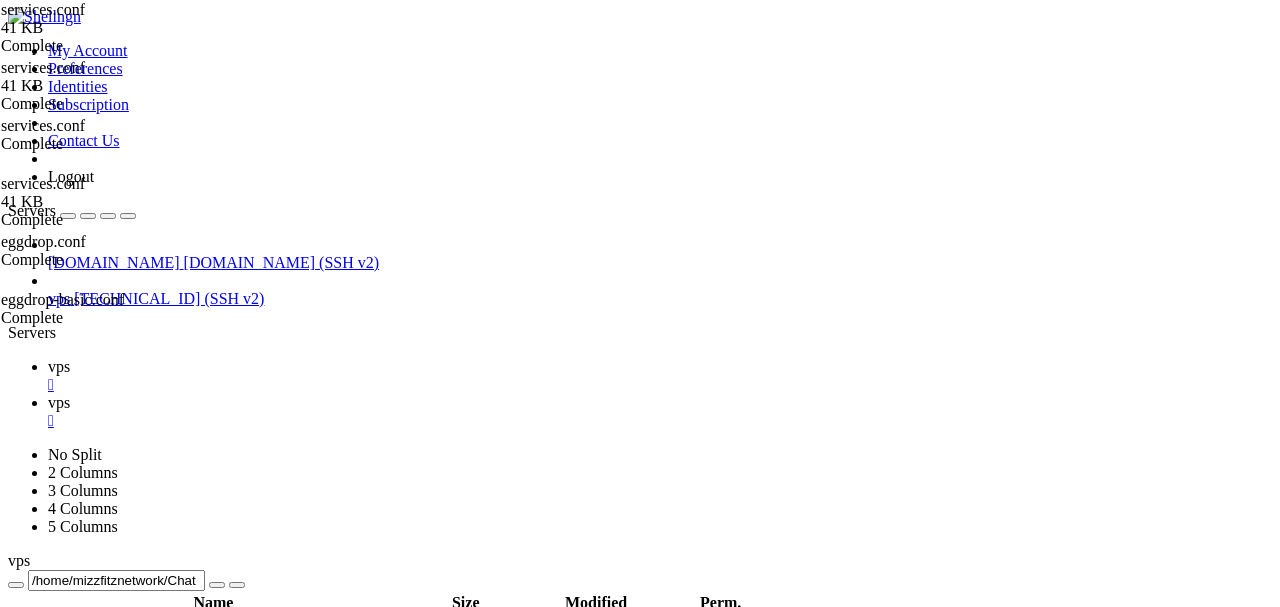 click on "" at bounding box center (14, 628) 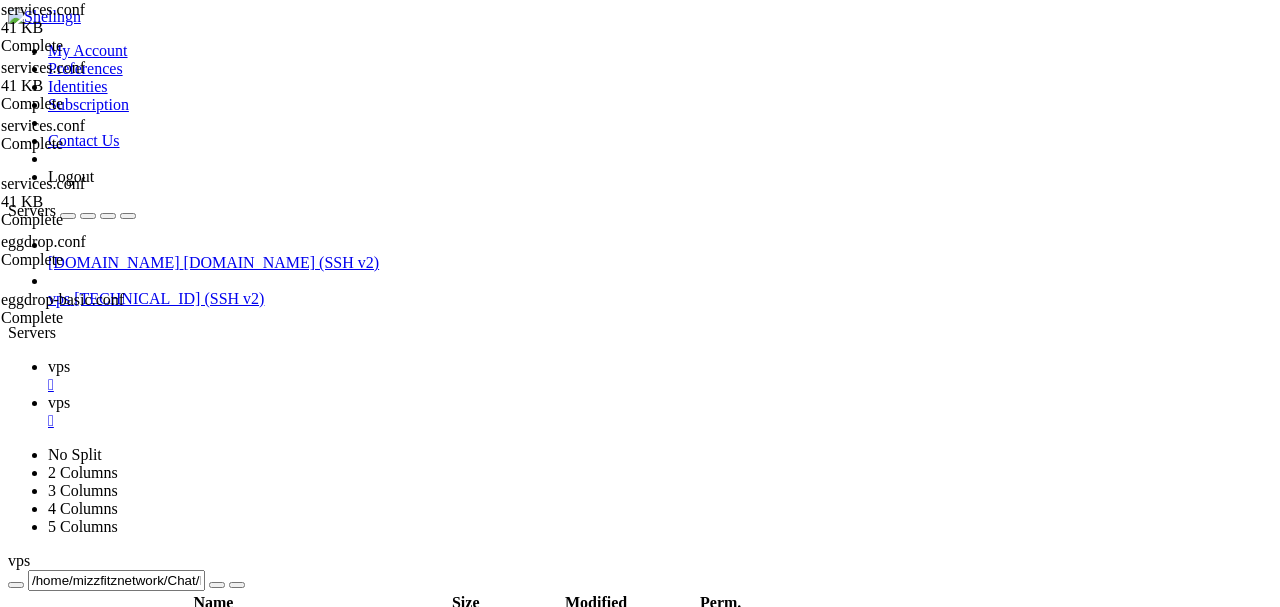 click on "  conf" at bounding box center [28, 694] 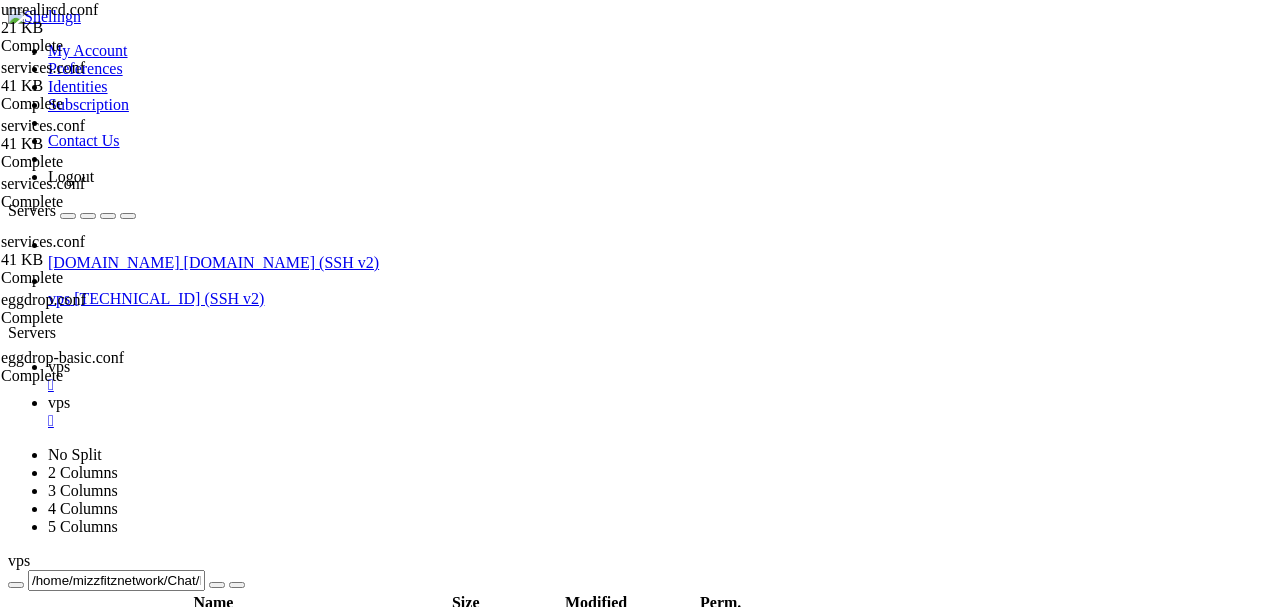 scroll, scrollTop: 1634, scrollLeft: 0, axis: vertical 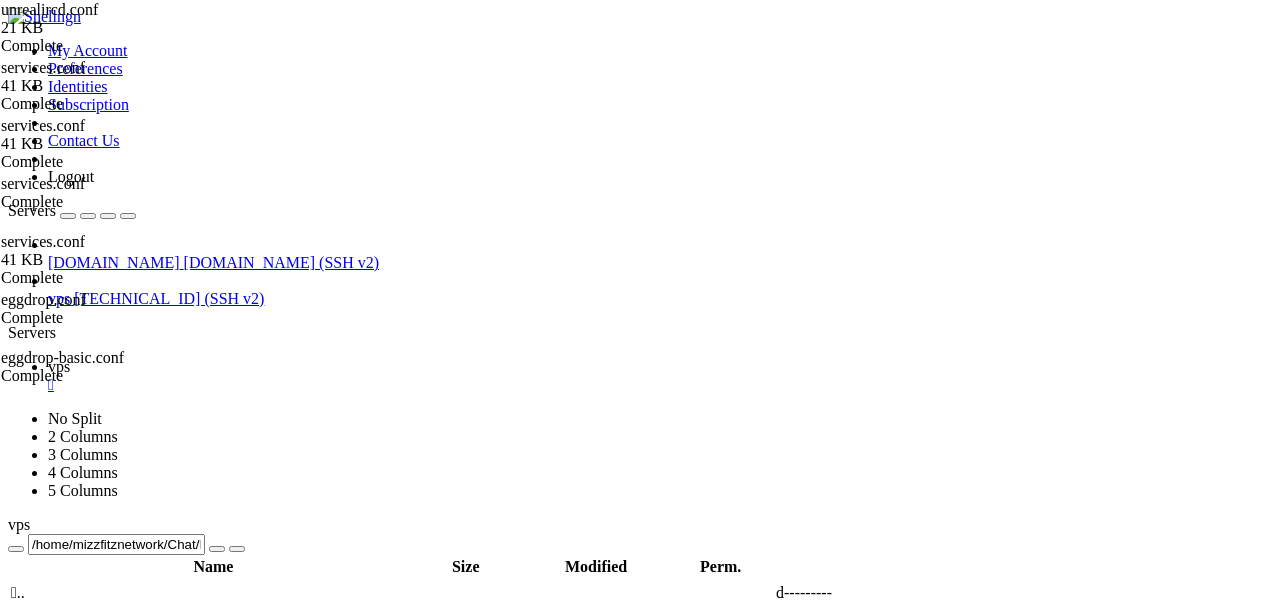 drag, startPoint x: 155, startPoint y: 189, endPoint x: 651, endPoint y: 196, distance: 496.0494 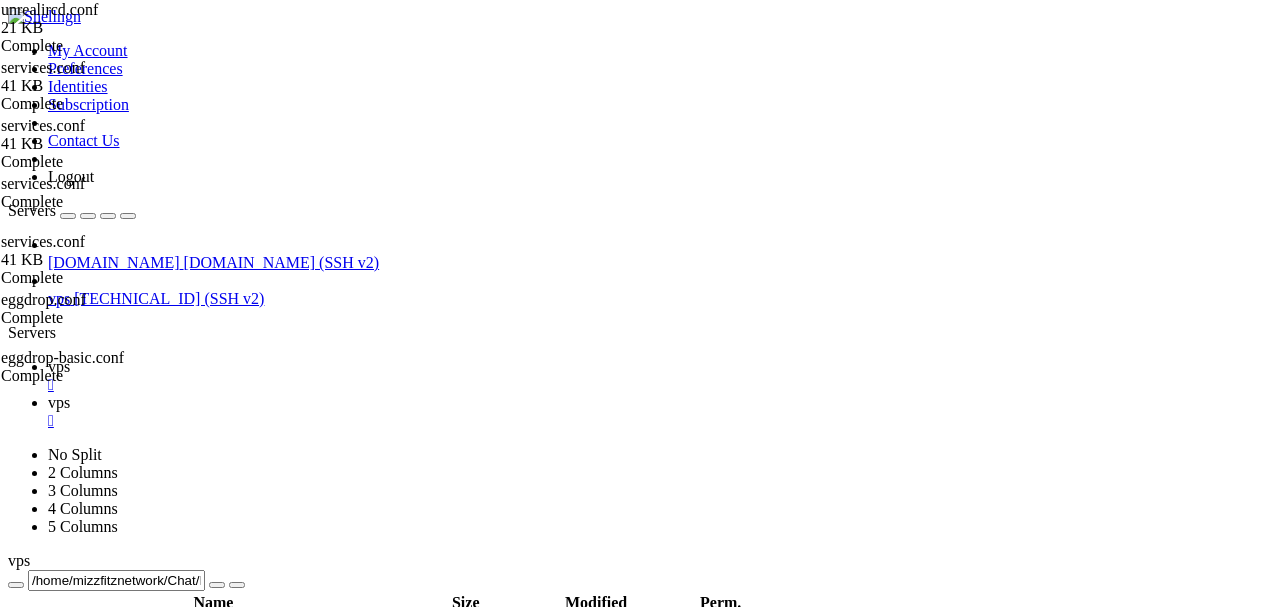 scroll, scrollTop: 0, scrollLeft: 0, axis: both 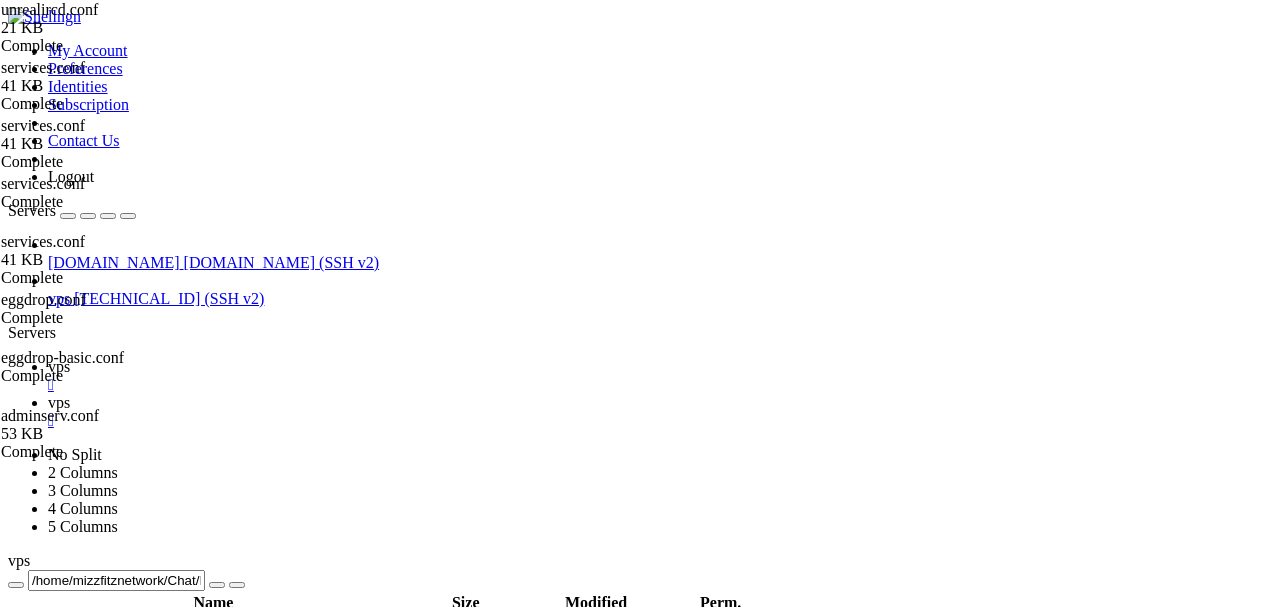 click on "vps" at bounding box center [59, 366] 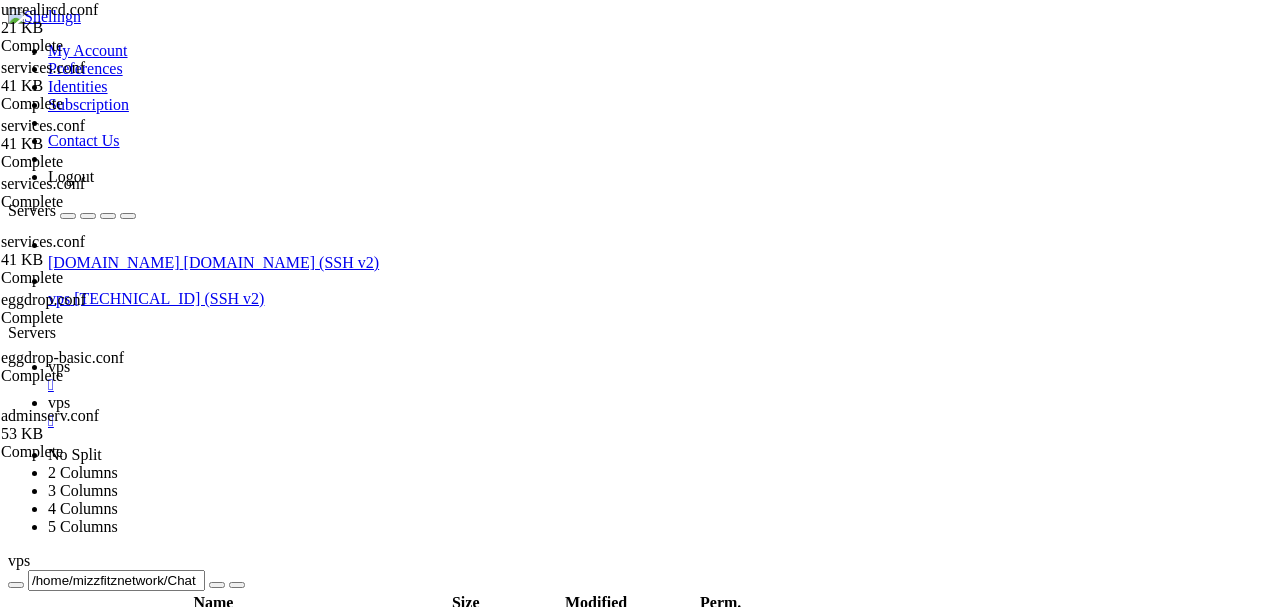 click on "  EggDrop" at bounding box center [43, 650] 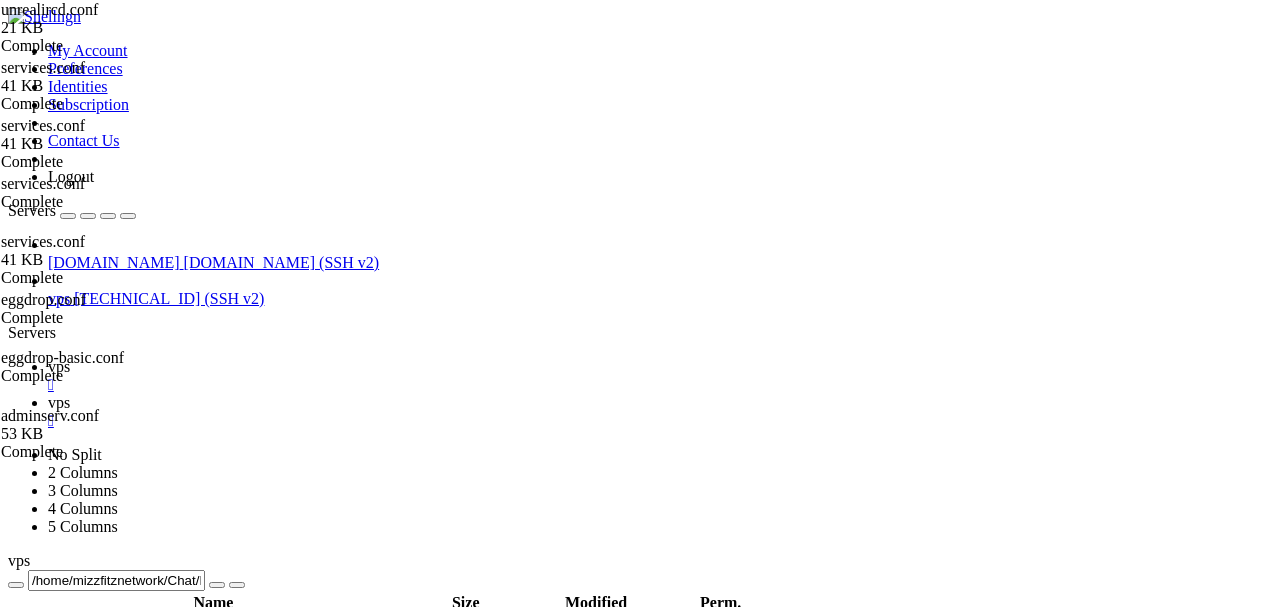 scroll, scrollTop: 176, scrollLeft: 0, axis: vertical 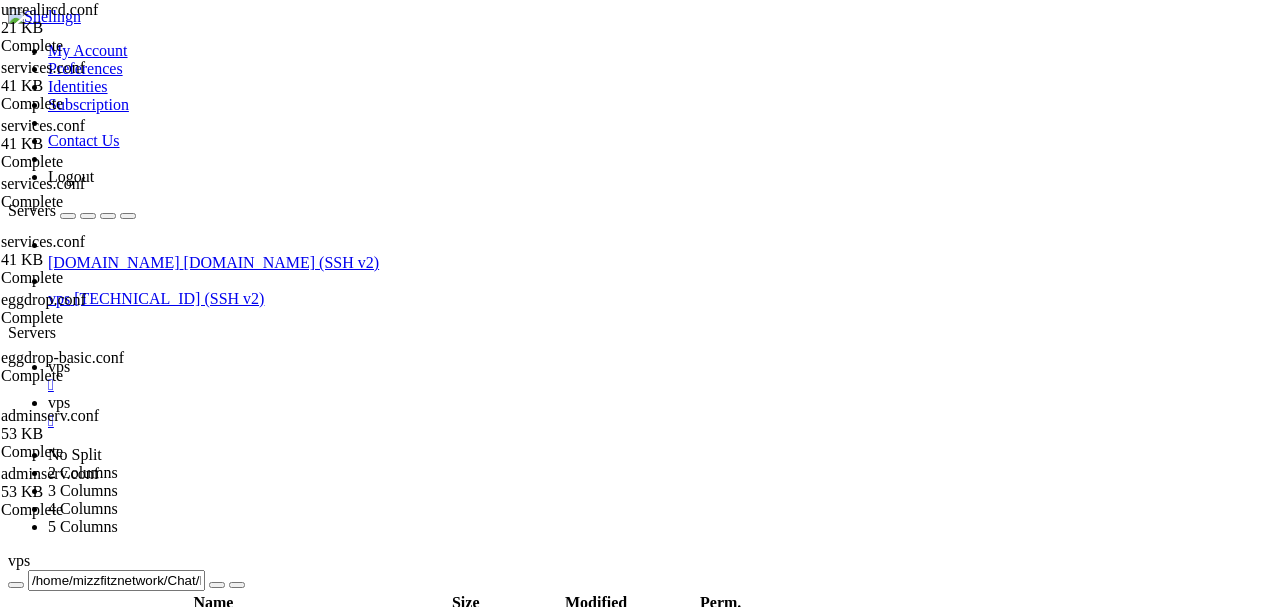 click on "vps
" at bounding box center (660, 412) 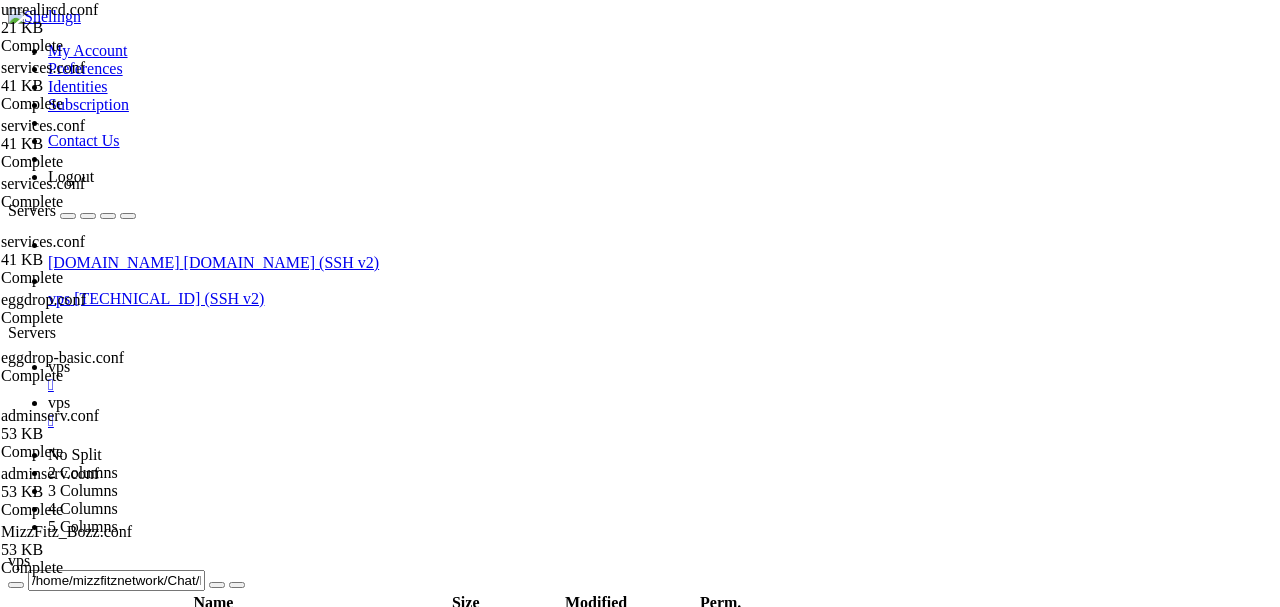 scroll, scrollTop: 70, scrollLeft: 0, axis: vertical 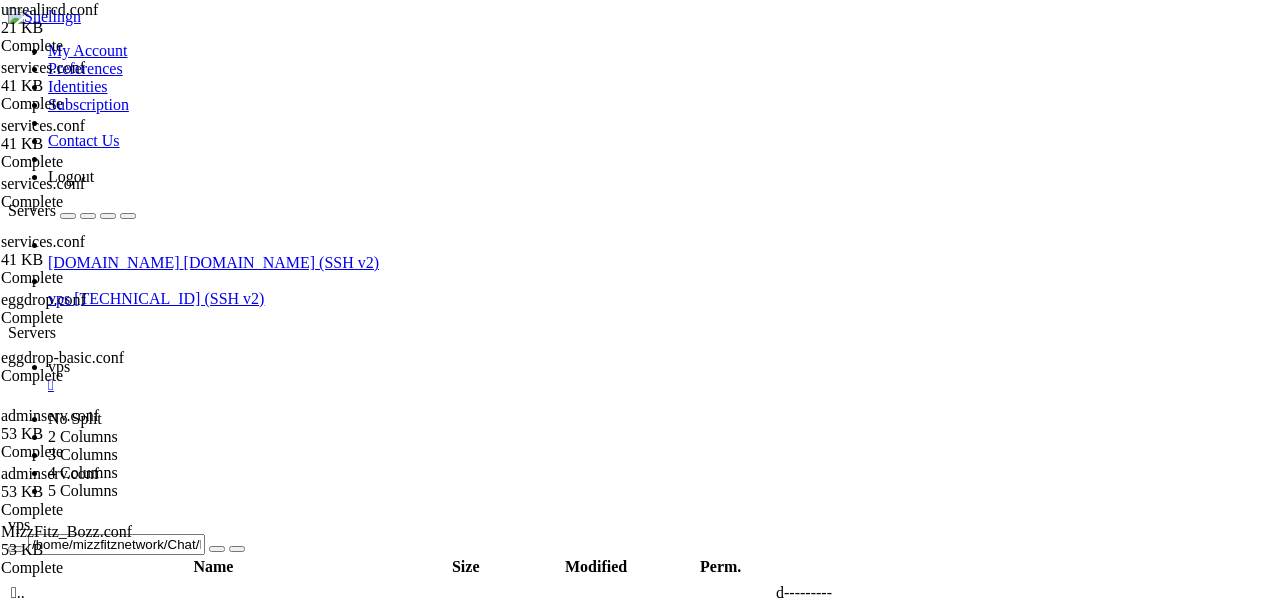 click on "" at bounding box center (660, 385) 